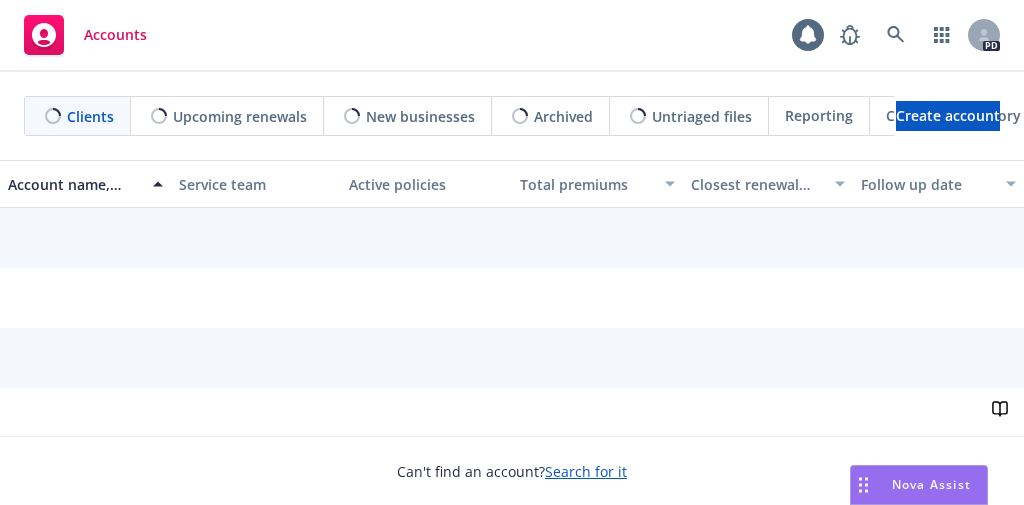 scroll, scrollTop: 0, scrollLeft: 0, axis: both 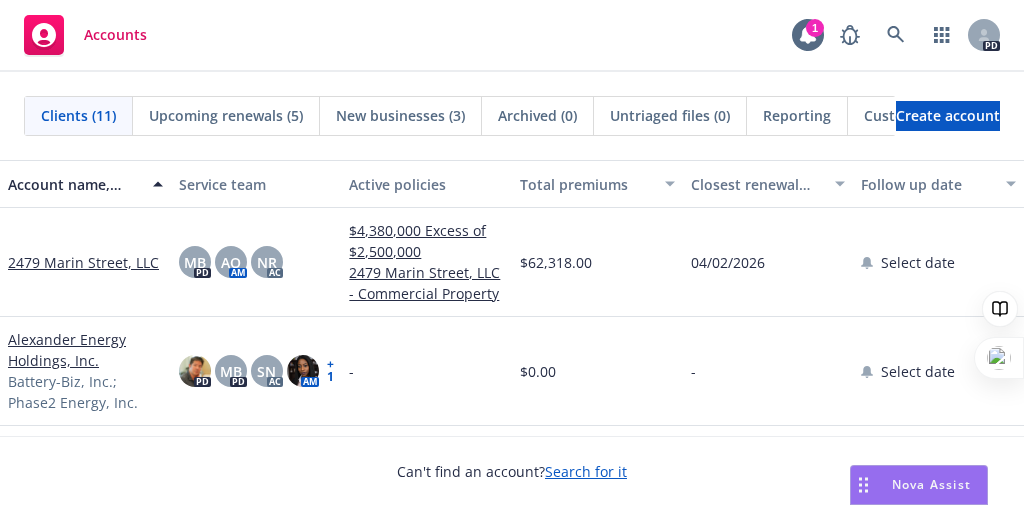 click on "2479 Marin Street, LLC" at bounding box center [83, 262] 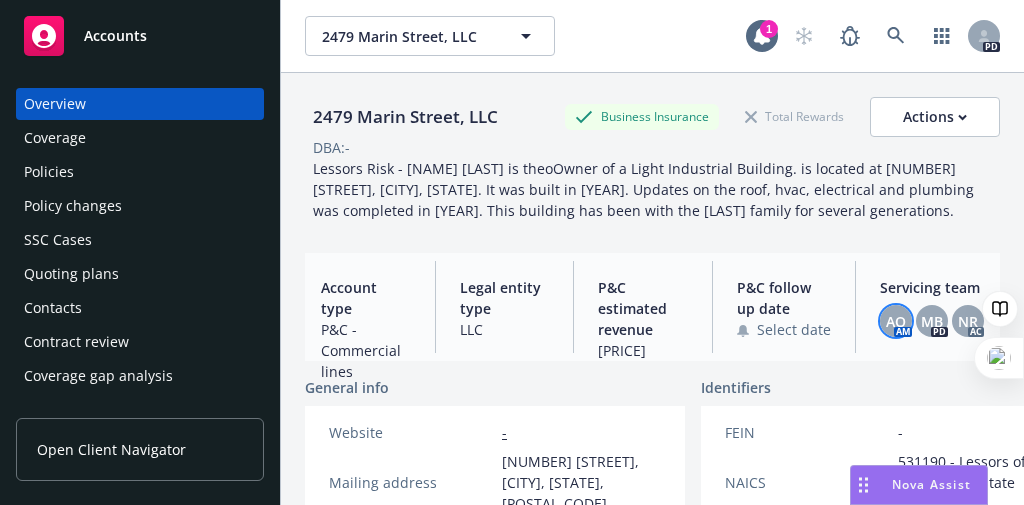 click on "AO" at bounding box center (896, 321) 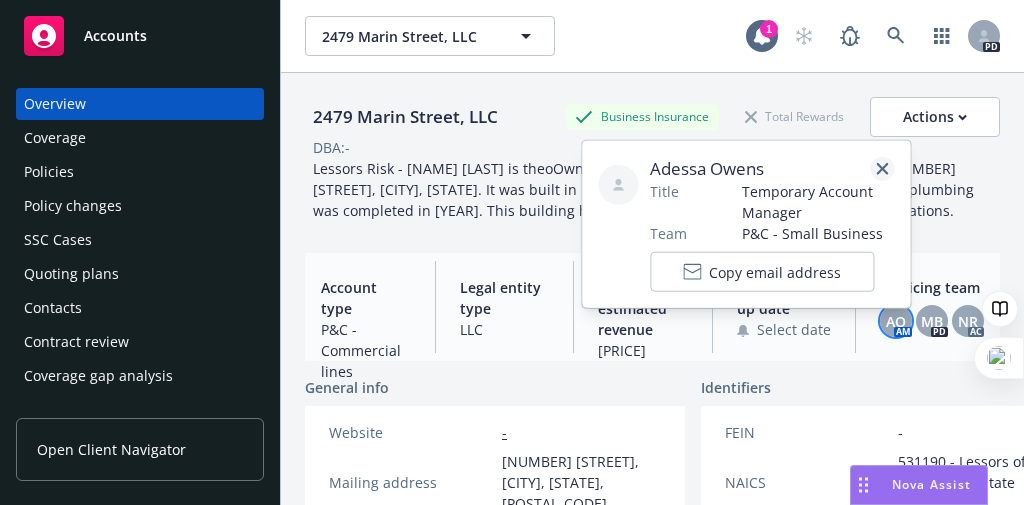click 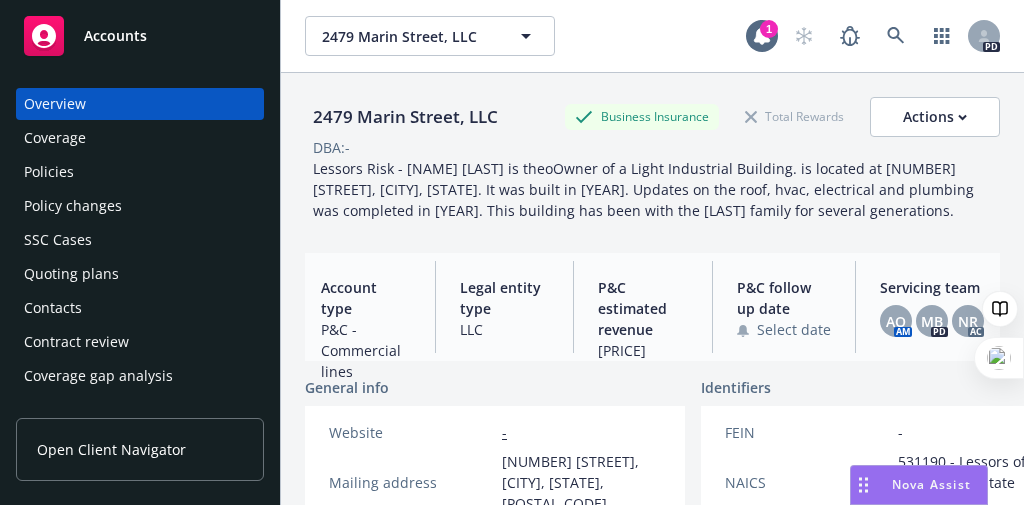 click on "Accounts" at bounding box center (115, 36) 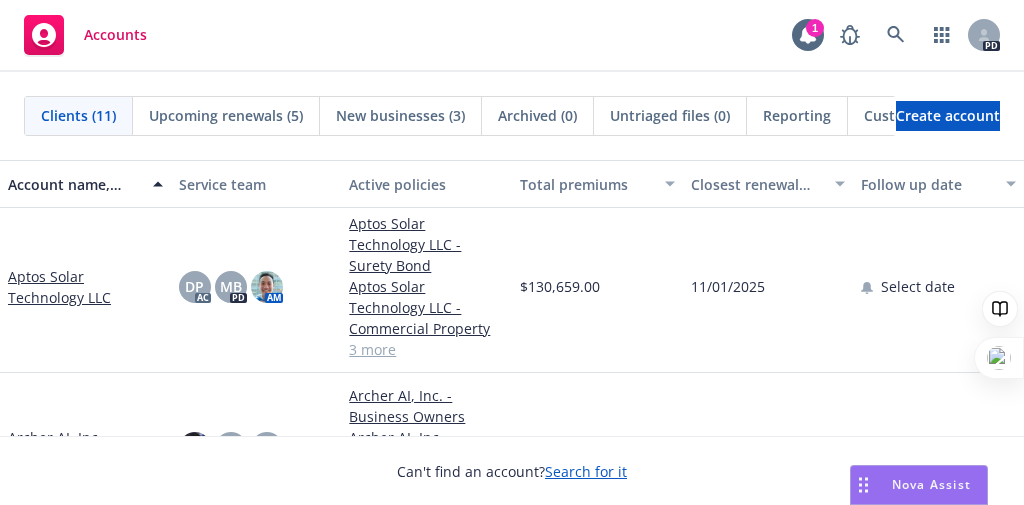 scroll, scrollTop: 160, scrollLeft: 0, axis: vertical 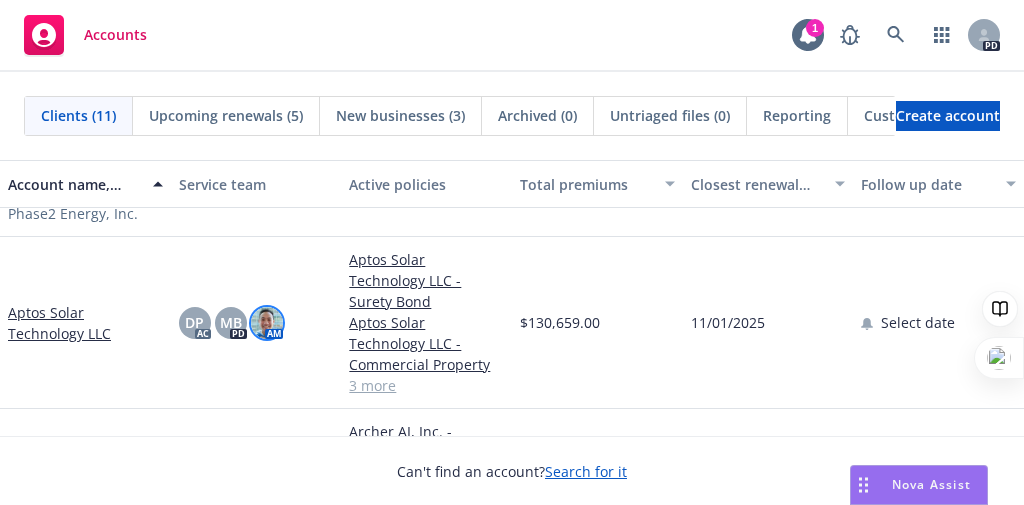click at bounding box center (267, 323) 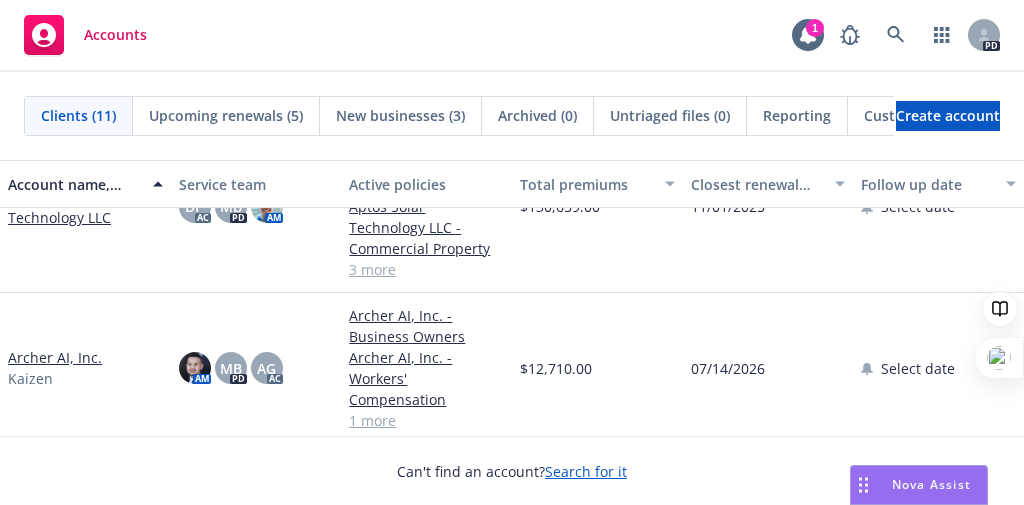 scroll, scrollTop: 240, scrollLeft: 0, axis: vertical 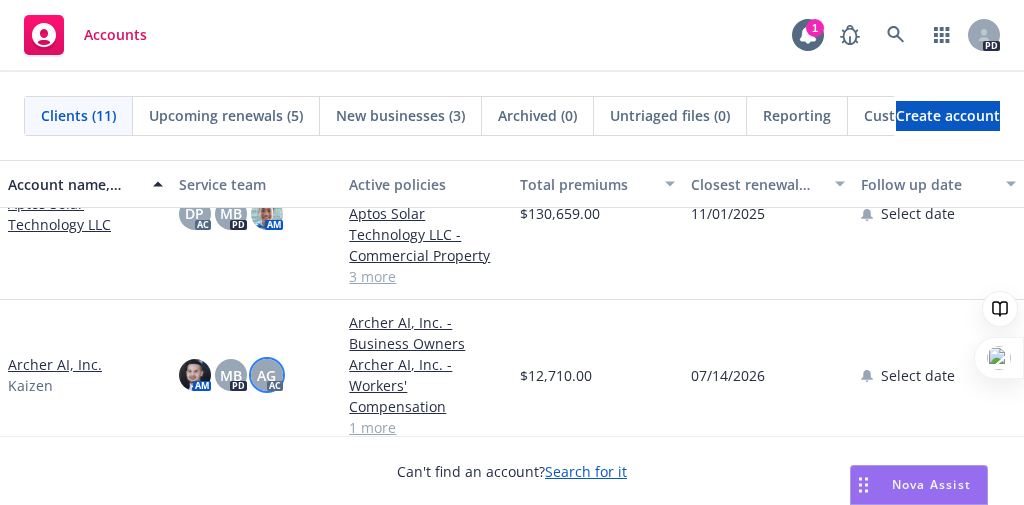 click on "AG" at bounding box center (266, 375) 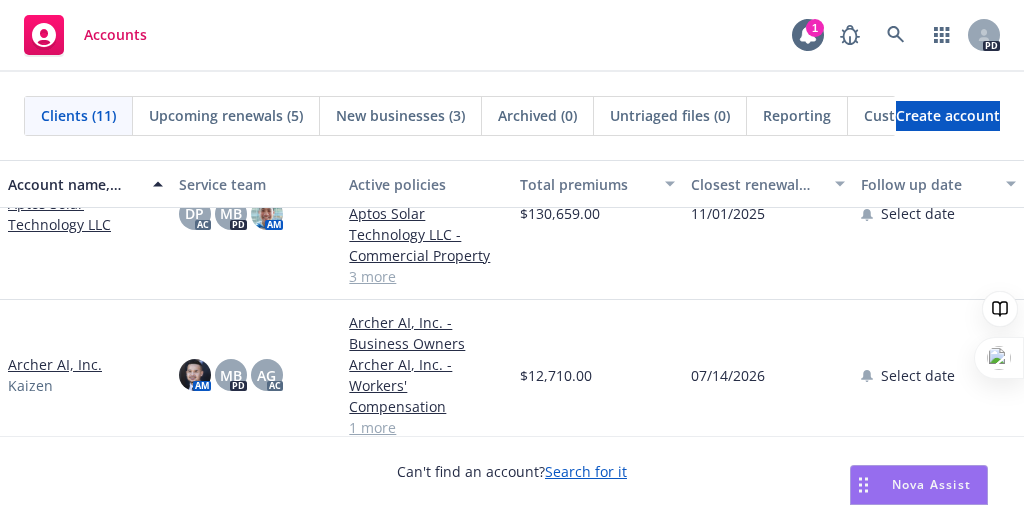 click on "Archer AI, Inc. Kaizen" at bounding box center [85, 375] 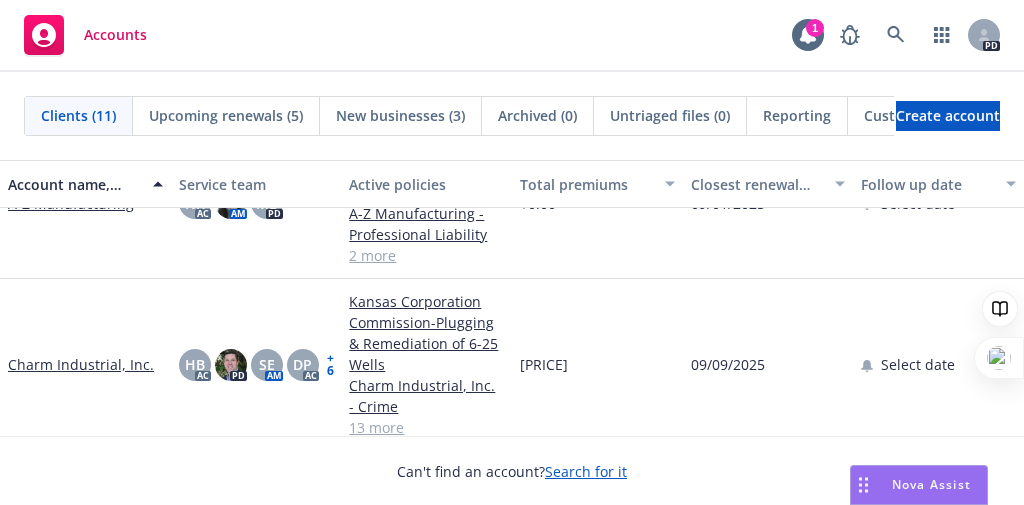 scroll, scrollTop: 480, scrollLeft: 0, axis: vertical 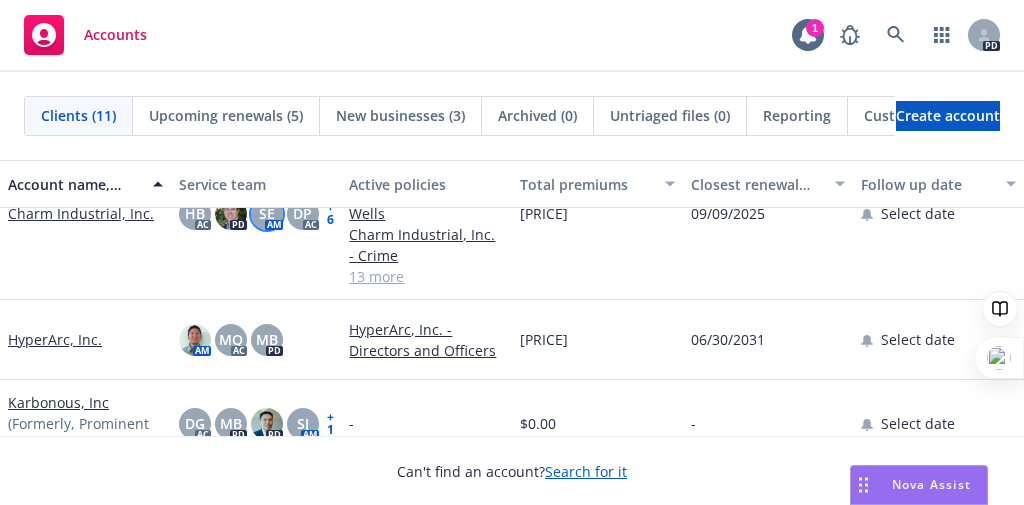 click on "SE" at bounding box center [267, 213] 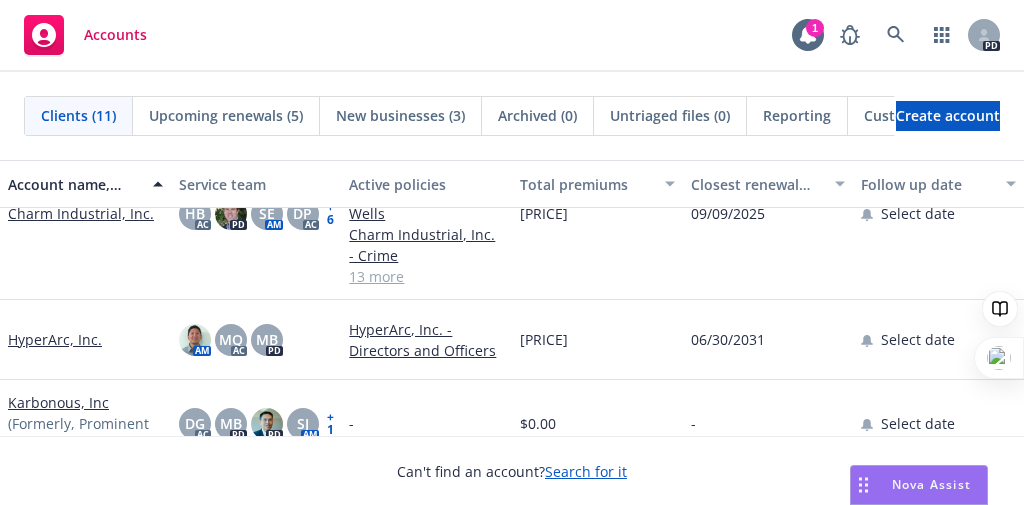 click on "+ 6" at bounding box center (330, 214) 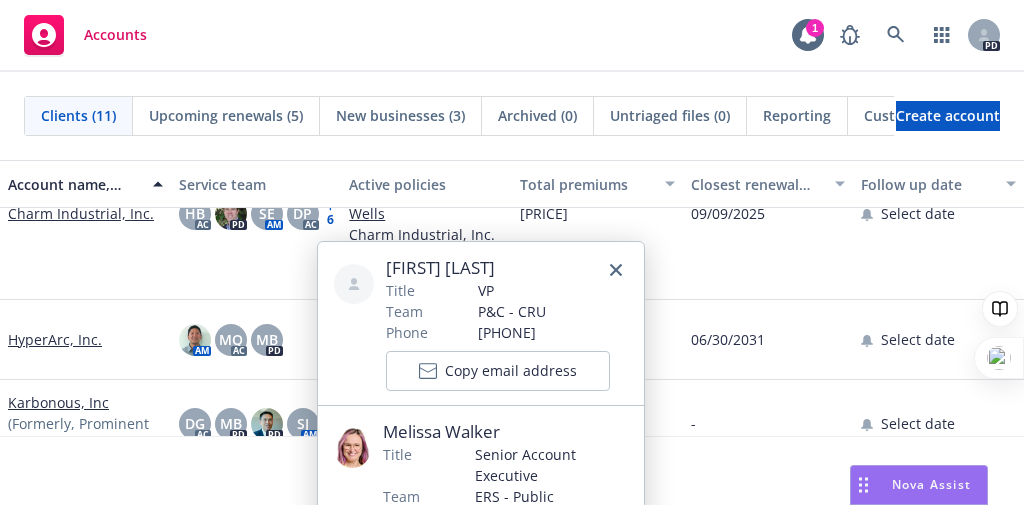 click on "HB AC PD SE AM DP AC + 6" at bounding box center (256, 214) 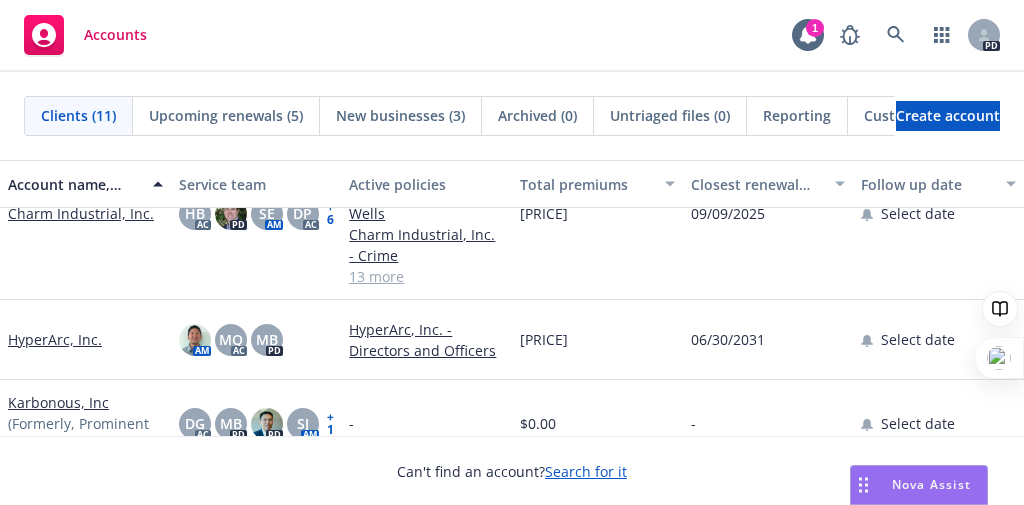 scroll, scrollTop: 490, scrollLeft: 0, axis: vertical 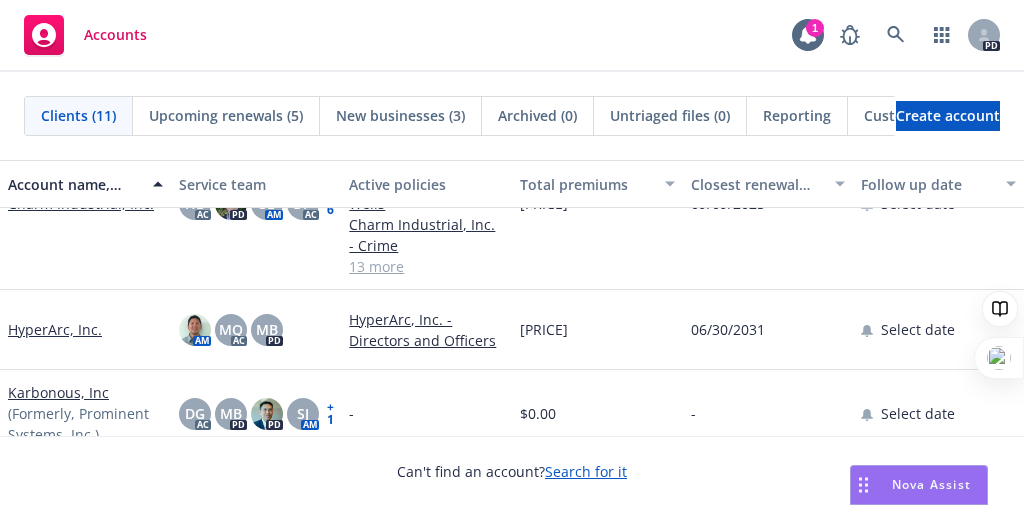 click at bounding box center (1000, 315) 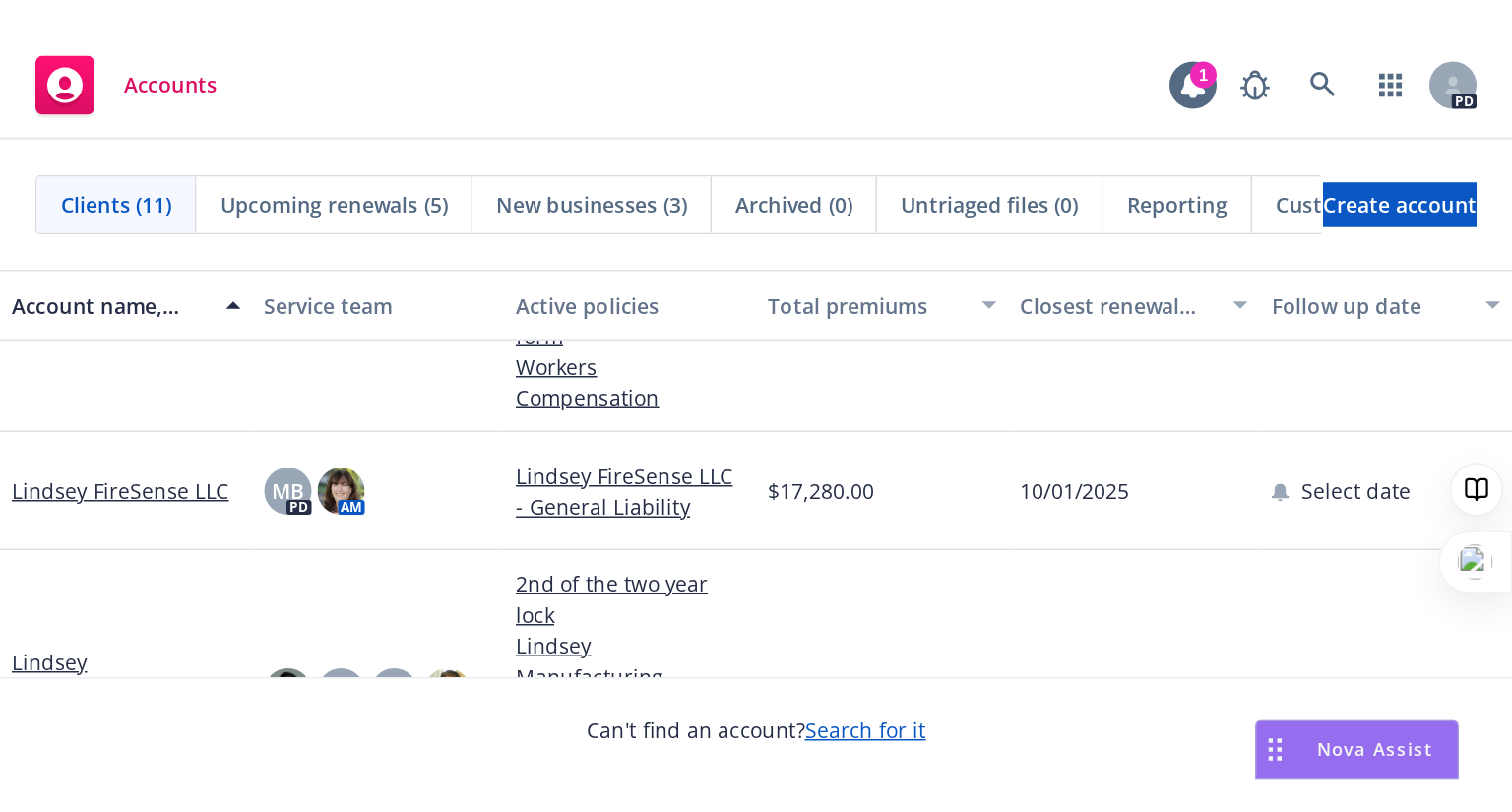 scroll, scrollTop: 738, scrollLeft: 0, axis: vertical 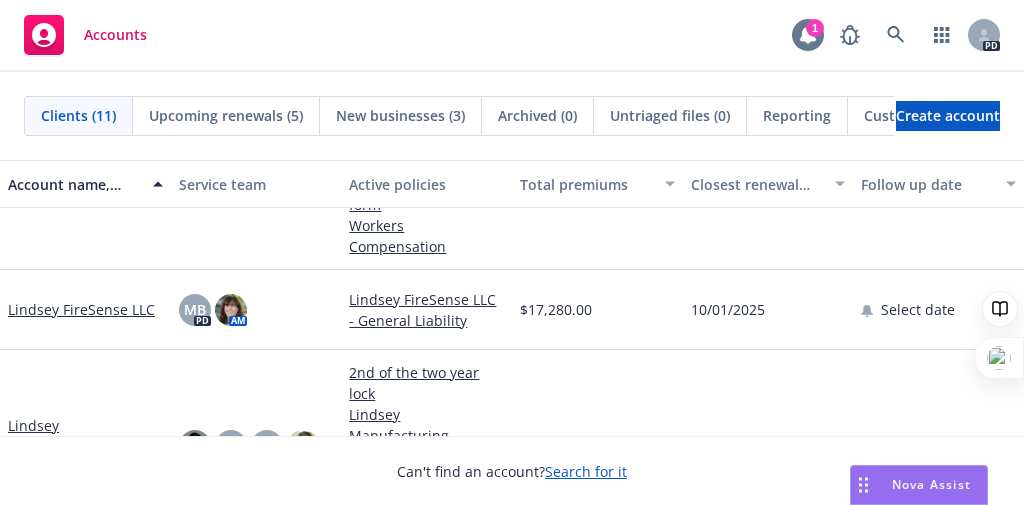click 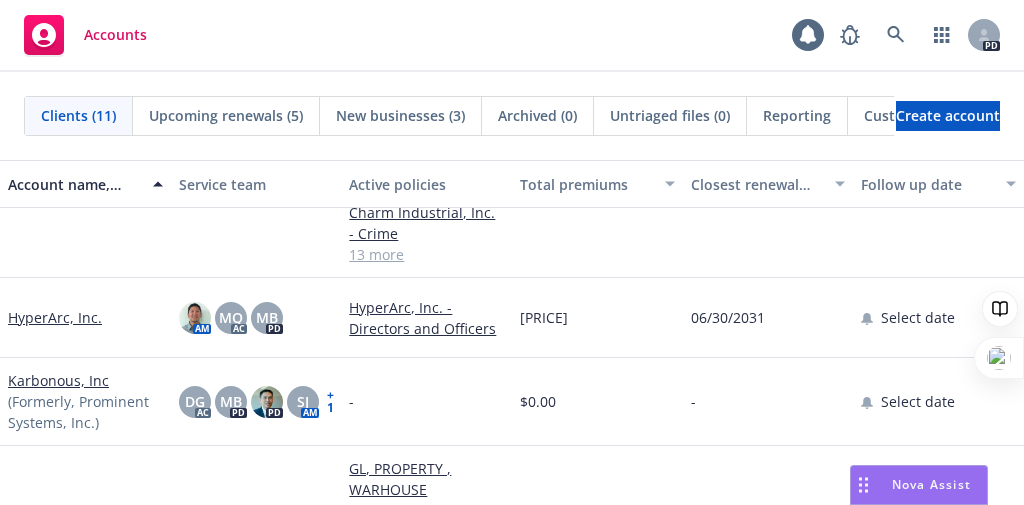 scroll, scrollTop: 502, scrollLeft: 0, axis: vertical 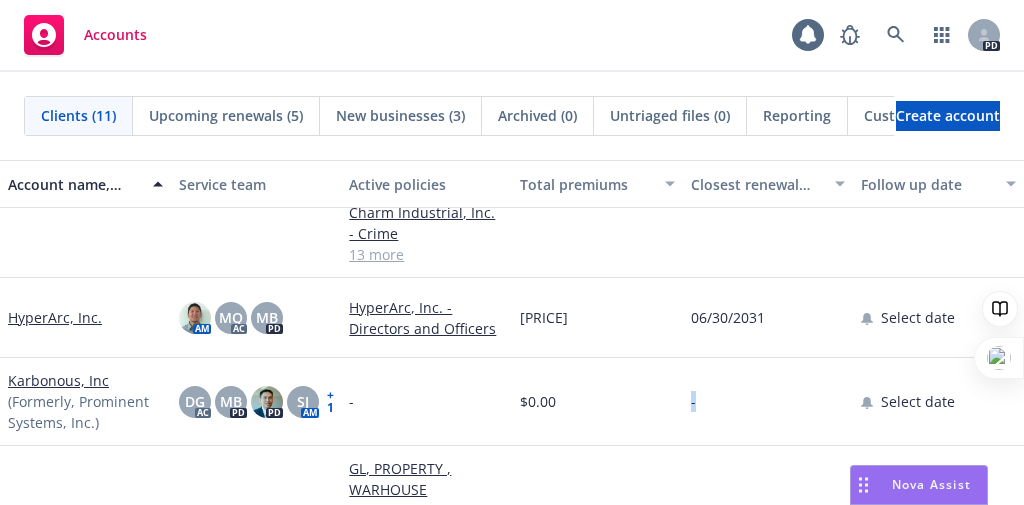 click on "-" at bounding box center [768, 402] 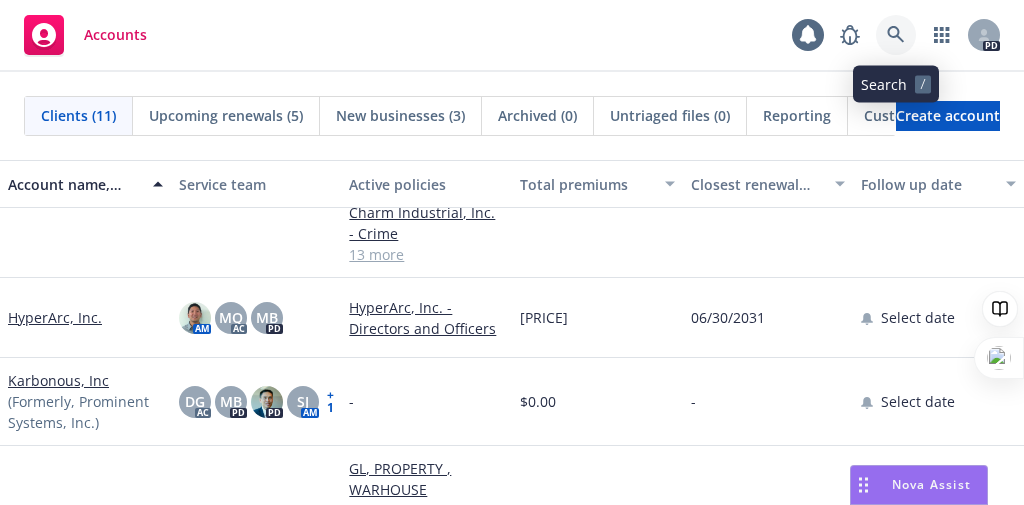 click 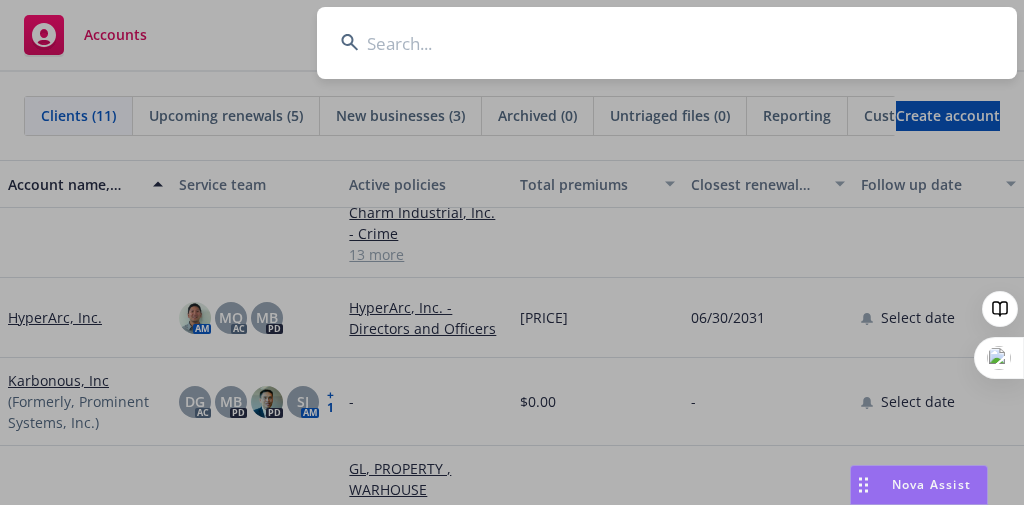 click at bounding box center [667, 43] 